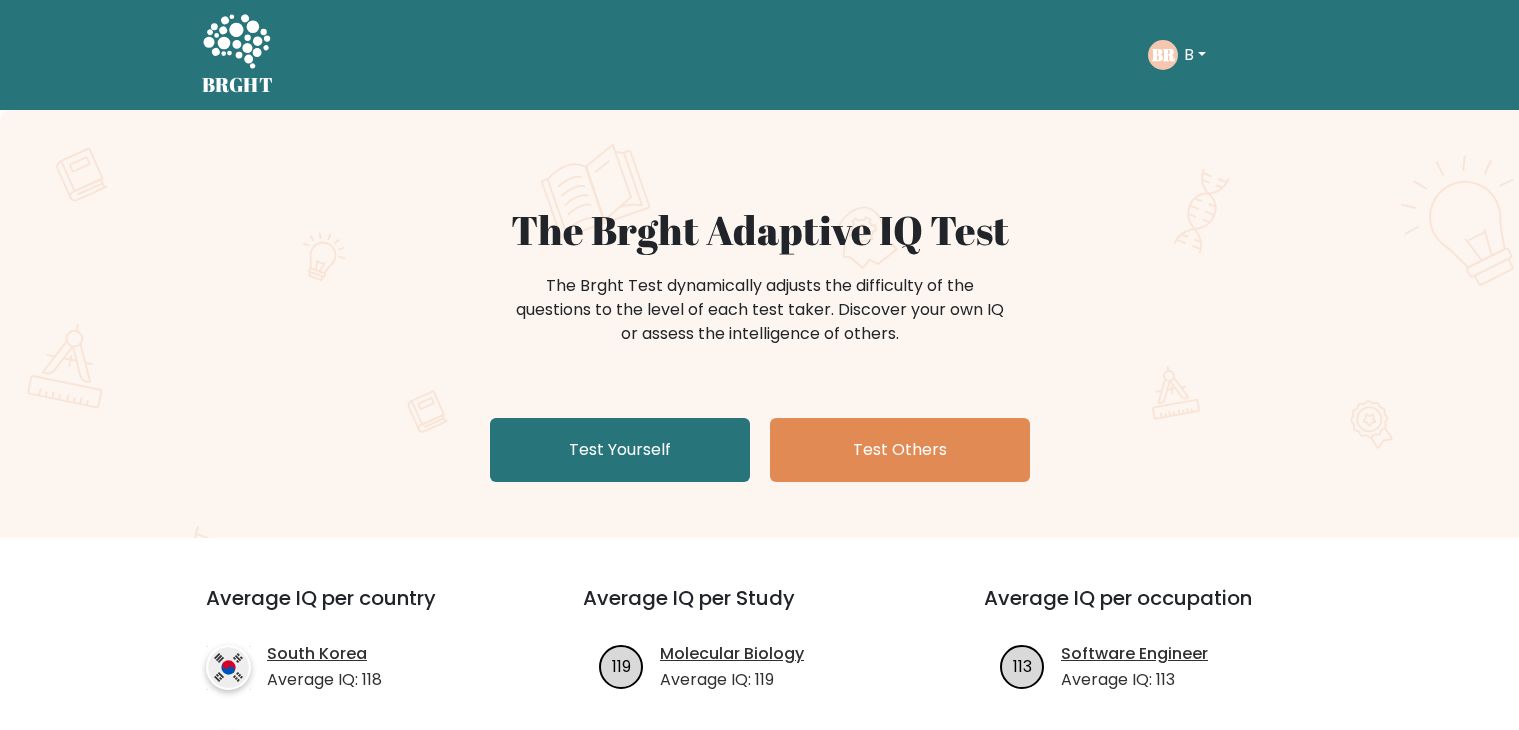 scroll, scrollTop: 0, scrollLeft: 0, axis: both 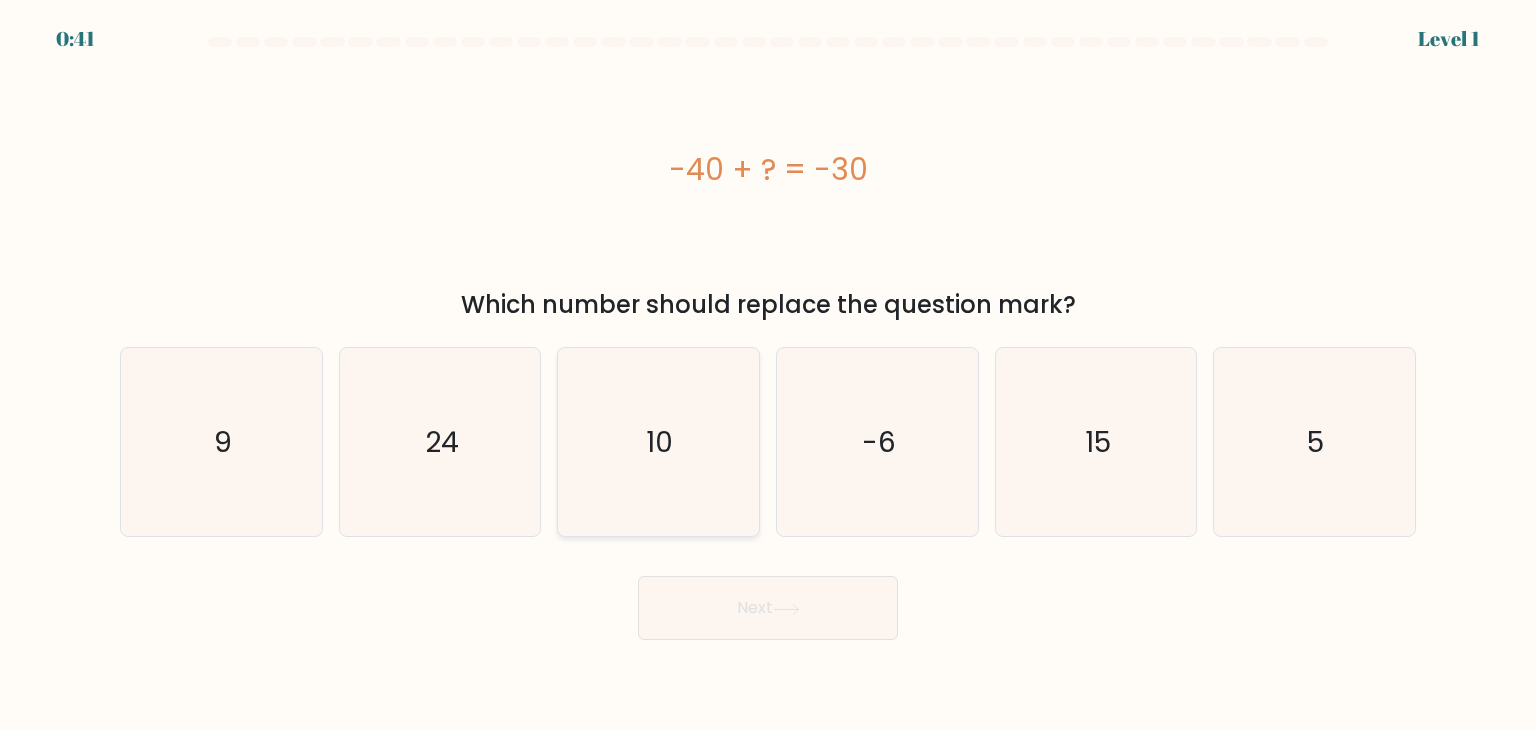 click on "10" at bounding box center [658, 442] 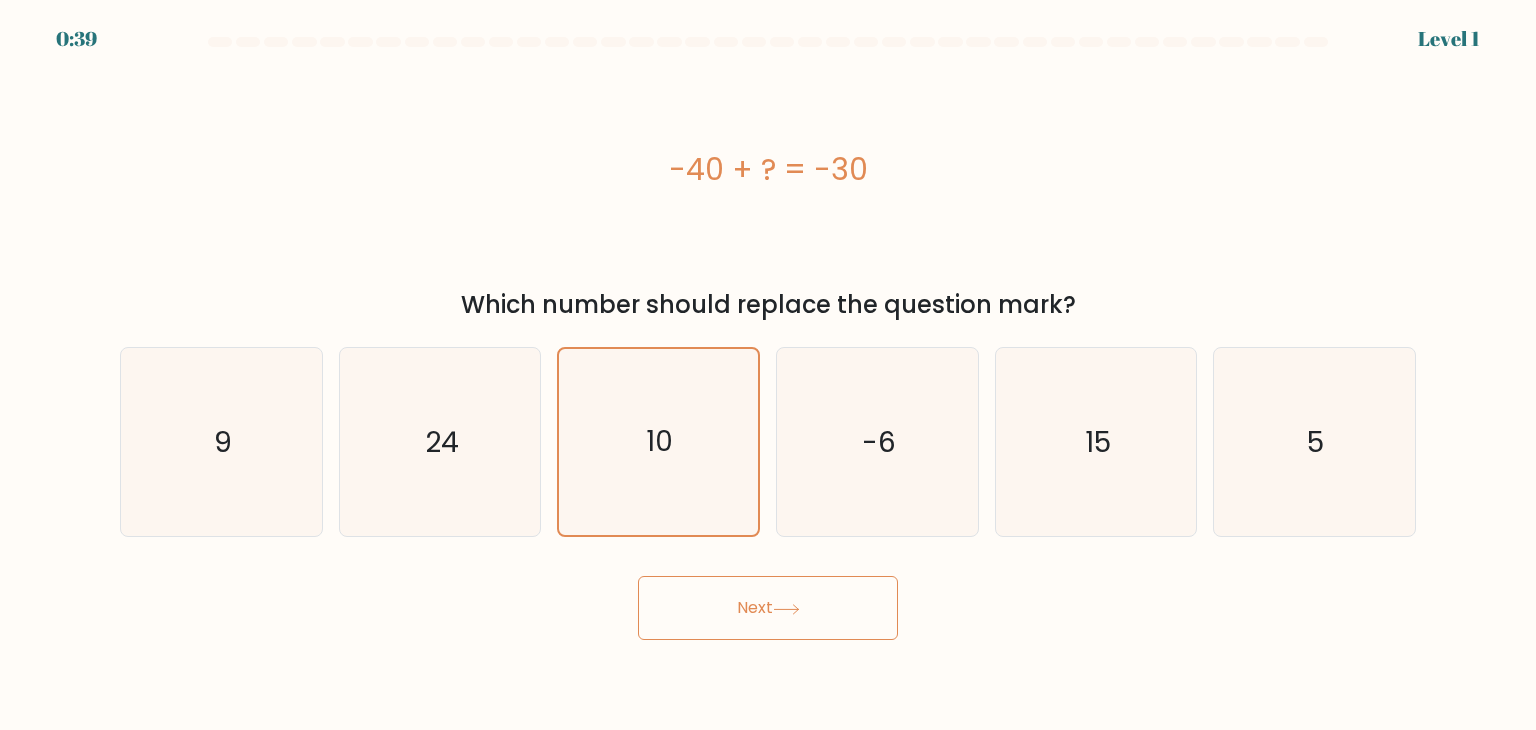 click on "Next" at bounding box center (768, 608) 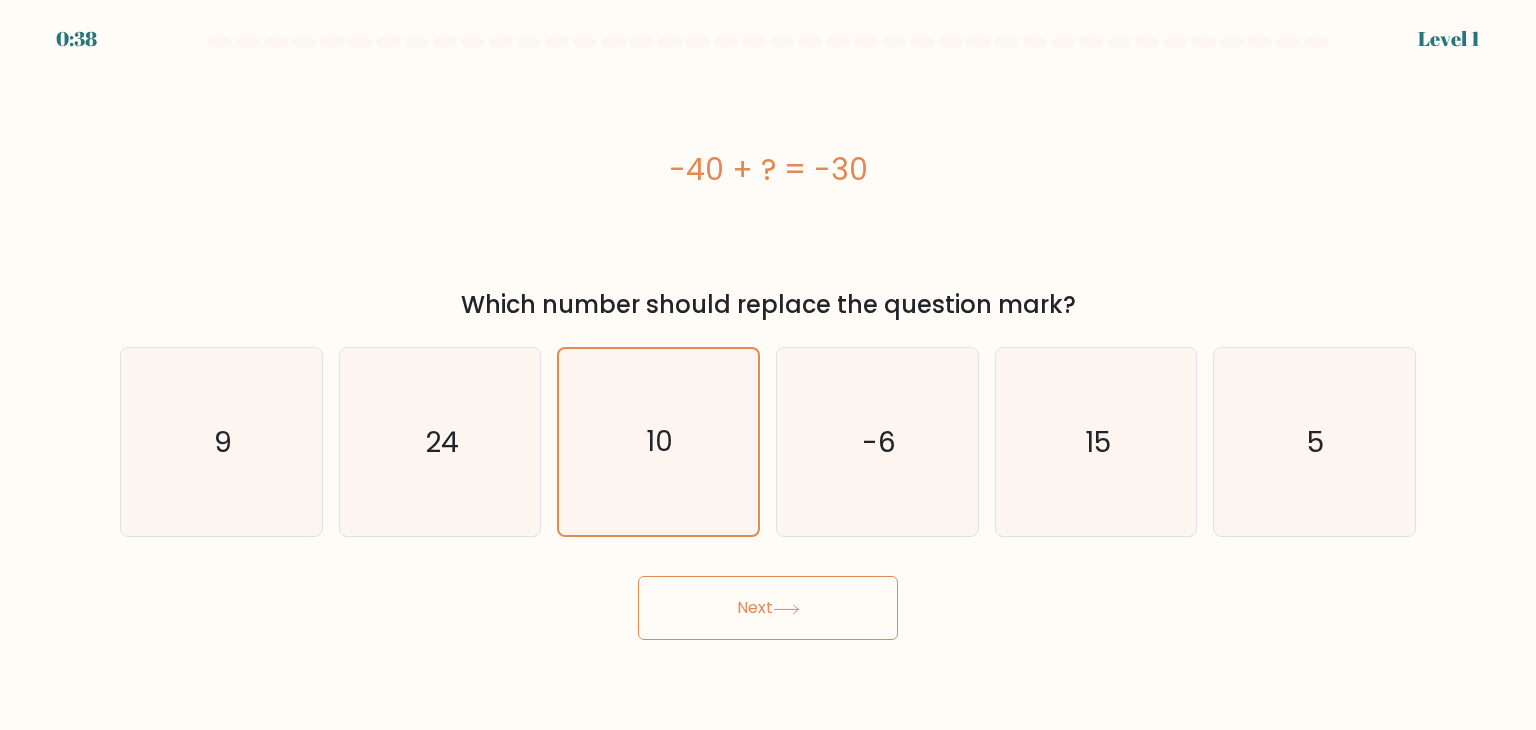 click on "Next" at bounding box center (768, 608) 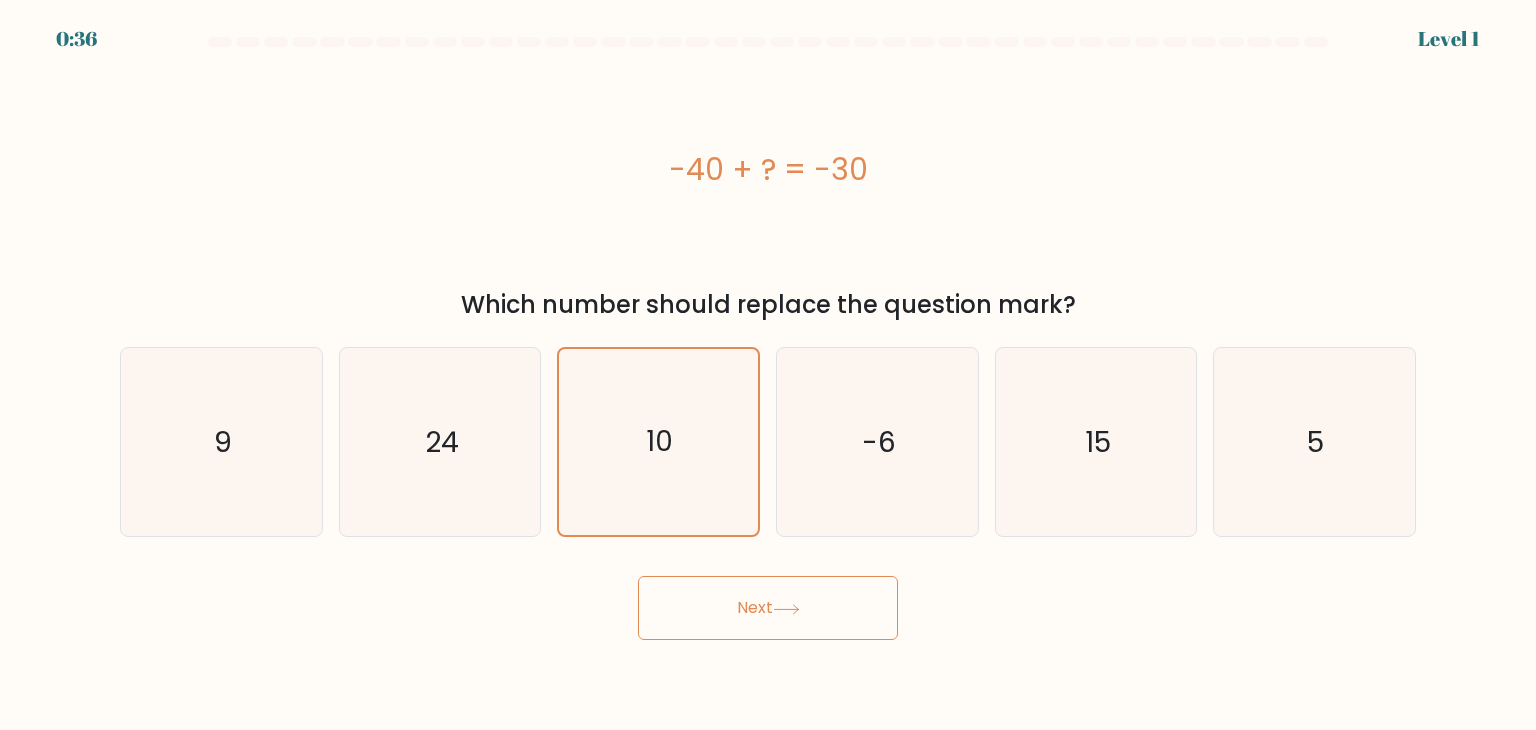 click on "Next" at bounding box center (768, 608) 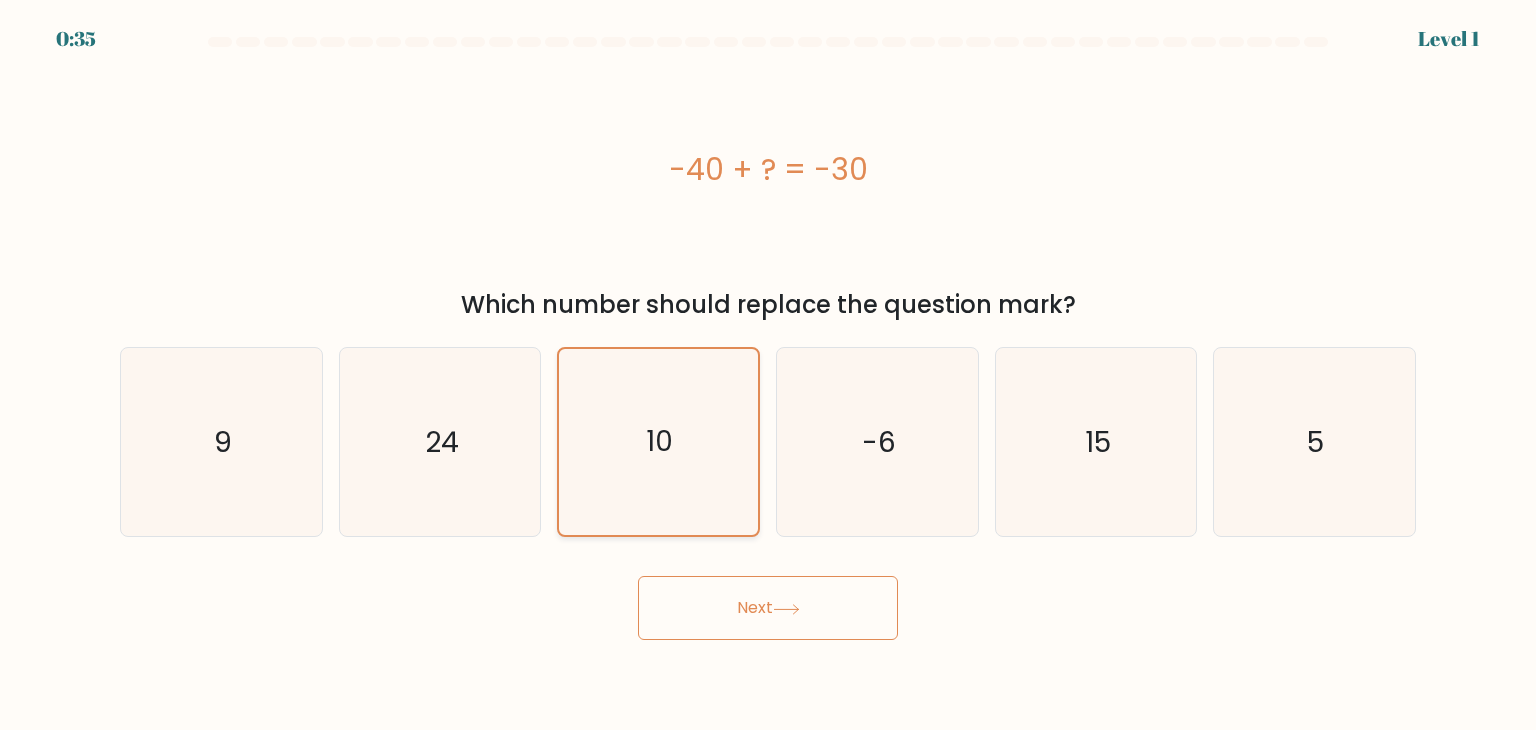 click on "10" at bounding box center (658, 442) 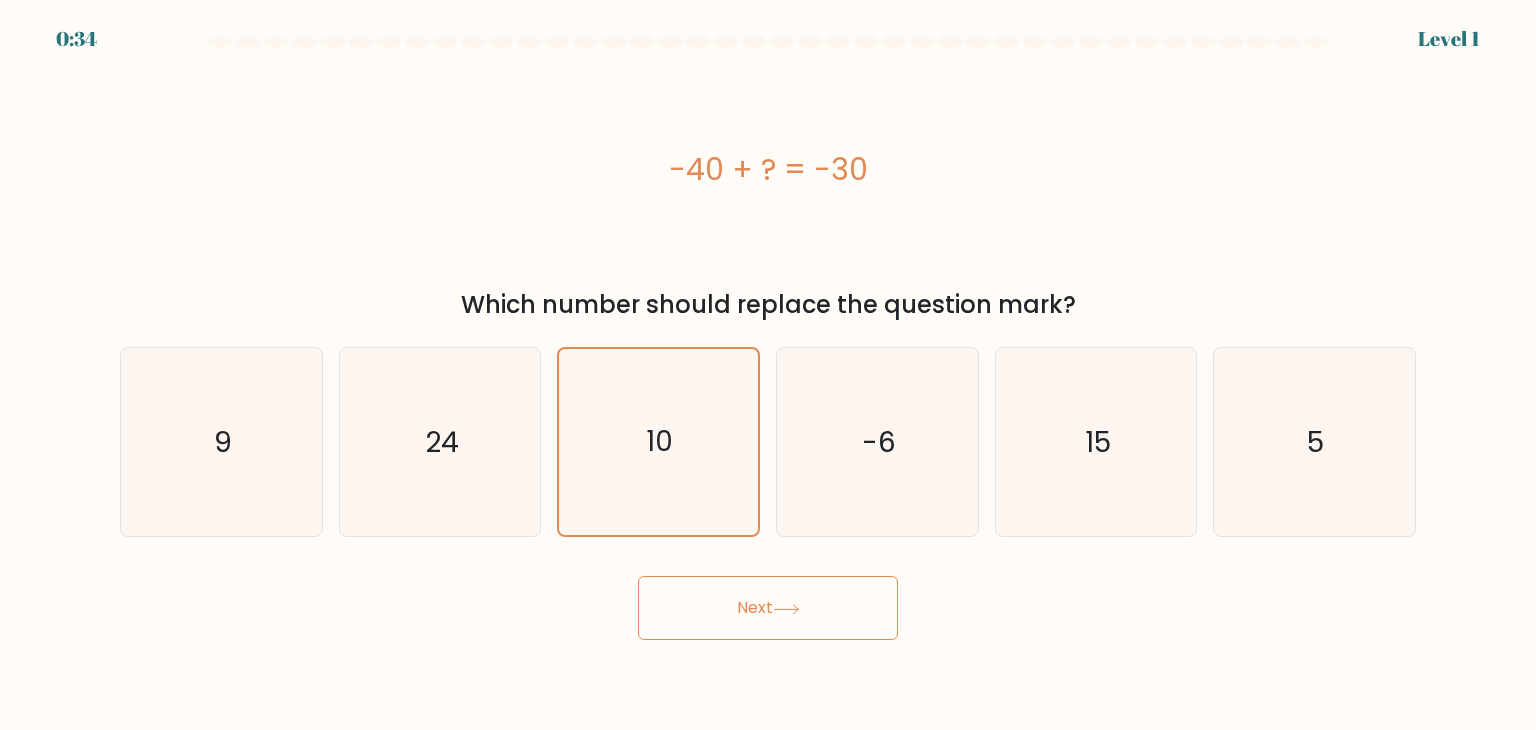 click on "Next" at bounding box center (768, 608) 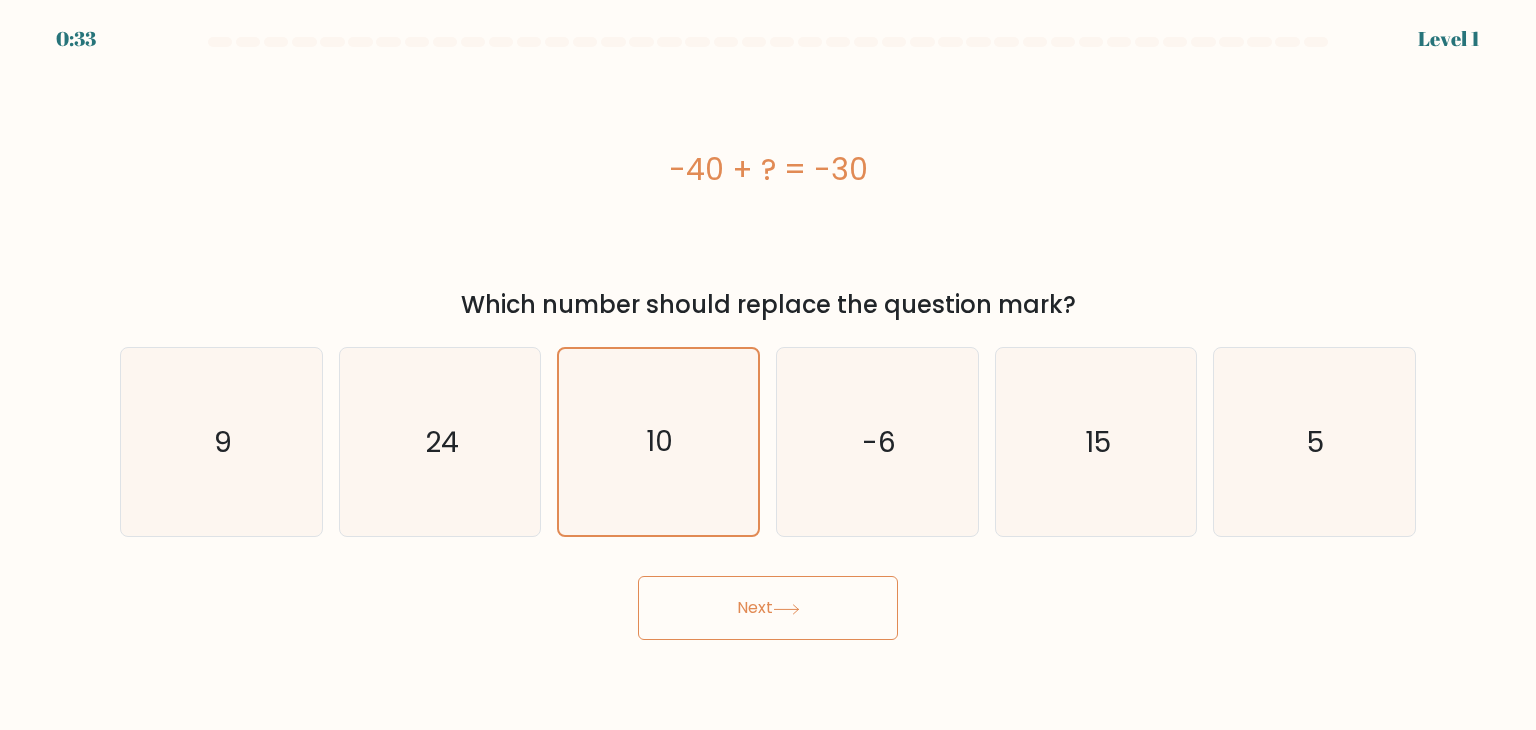 click on "Next" at bounding box center [768, 608] 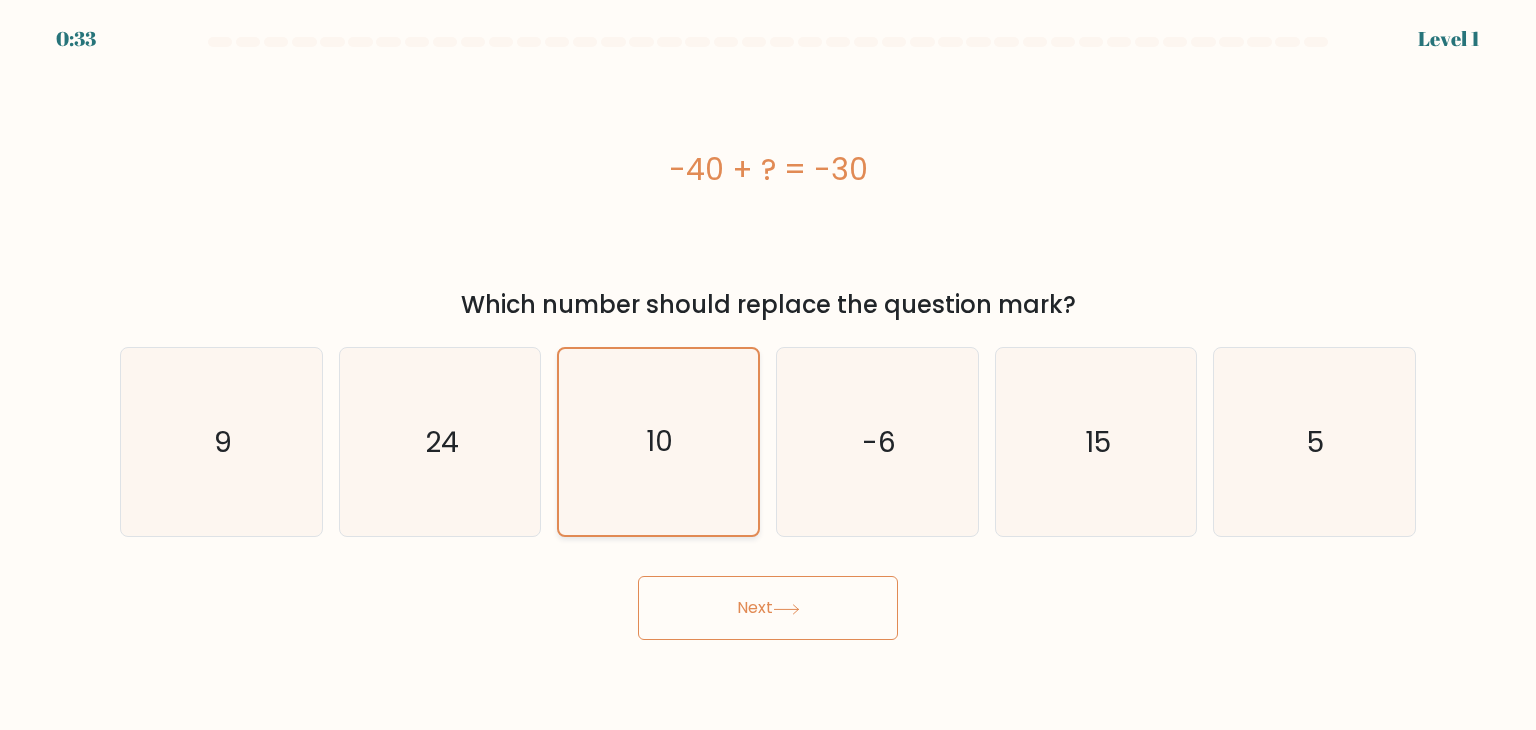 drag, startPoint x: 762, startPoint y: 613, endPoint x: 711, endPoint y: 457, distance: 164.12495 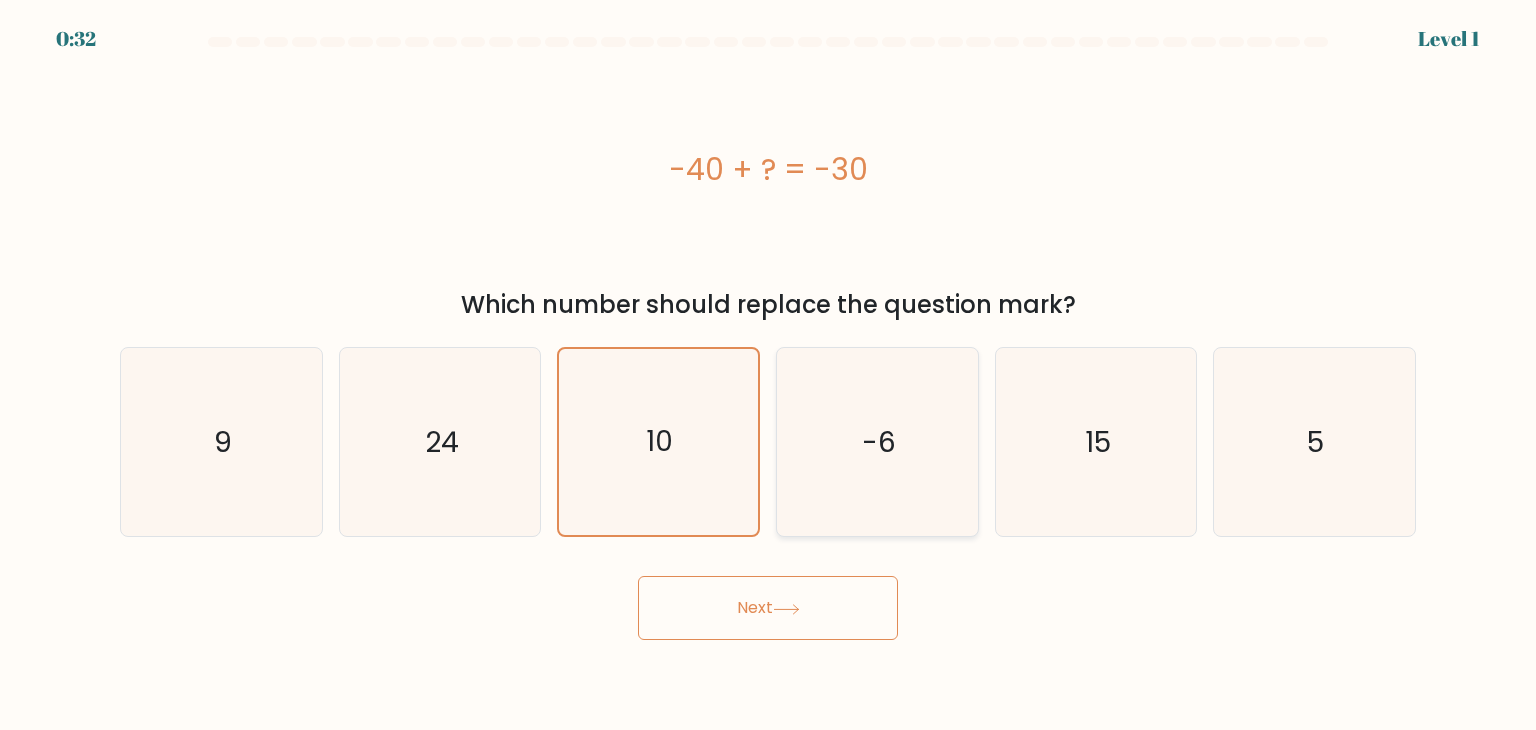click on "-6" at bounding box center (877, 442) 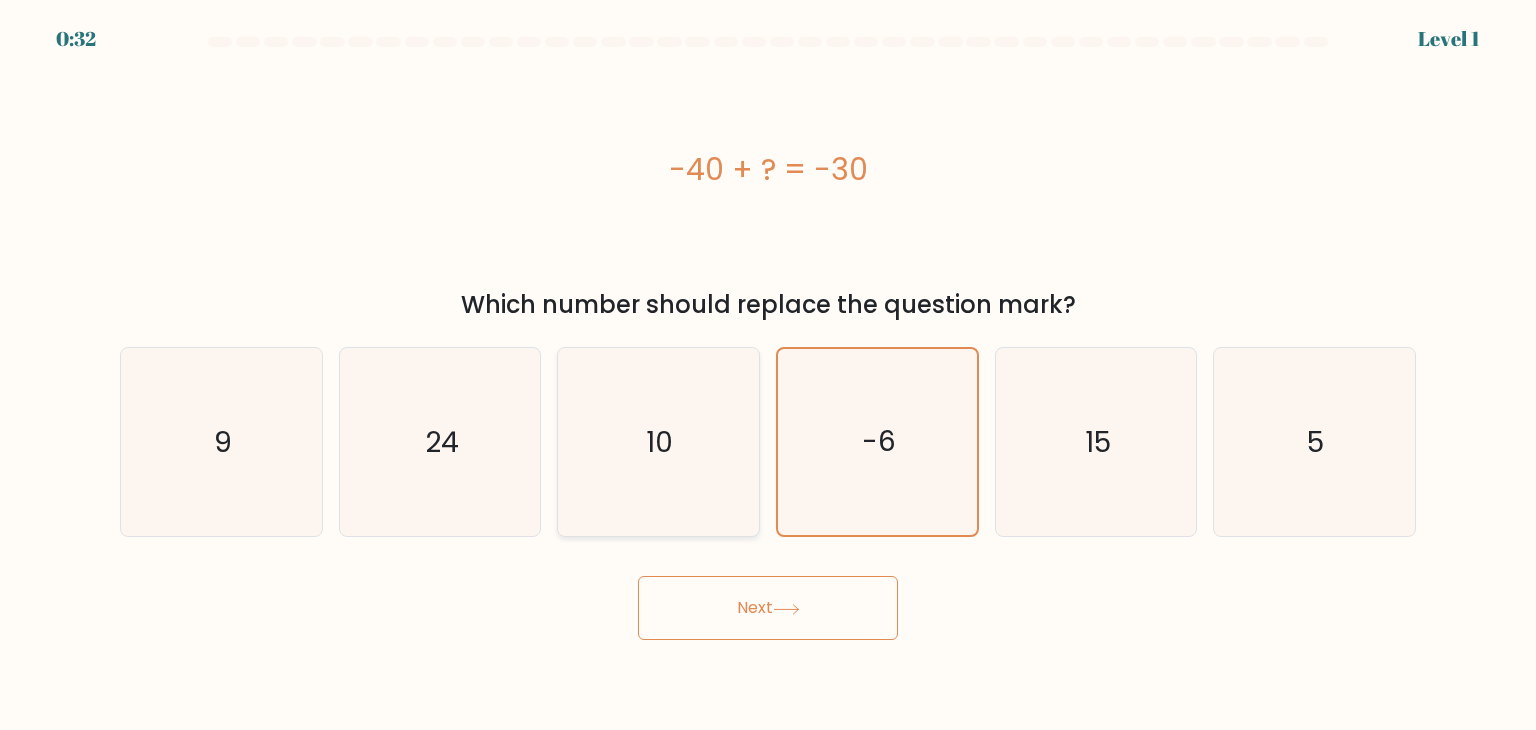 click on "10" at bounding box center [658, 442] 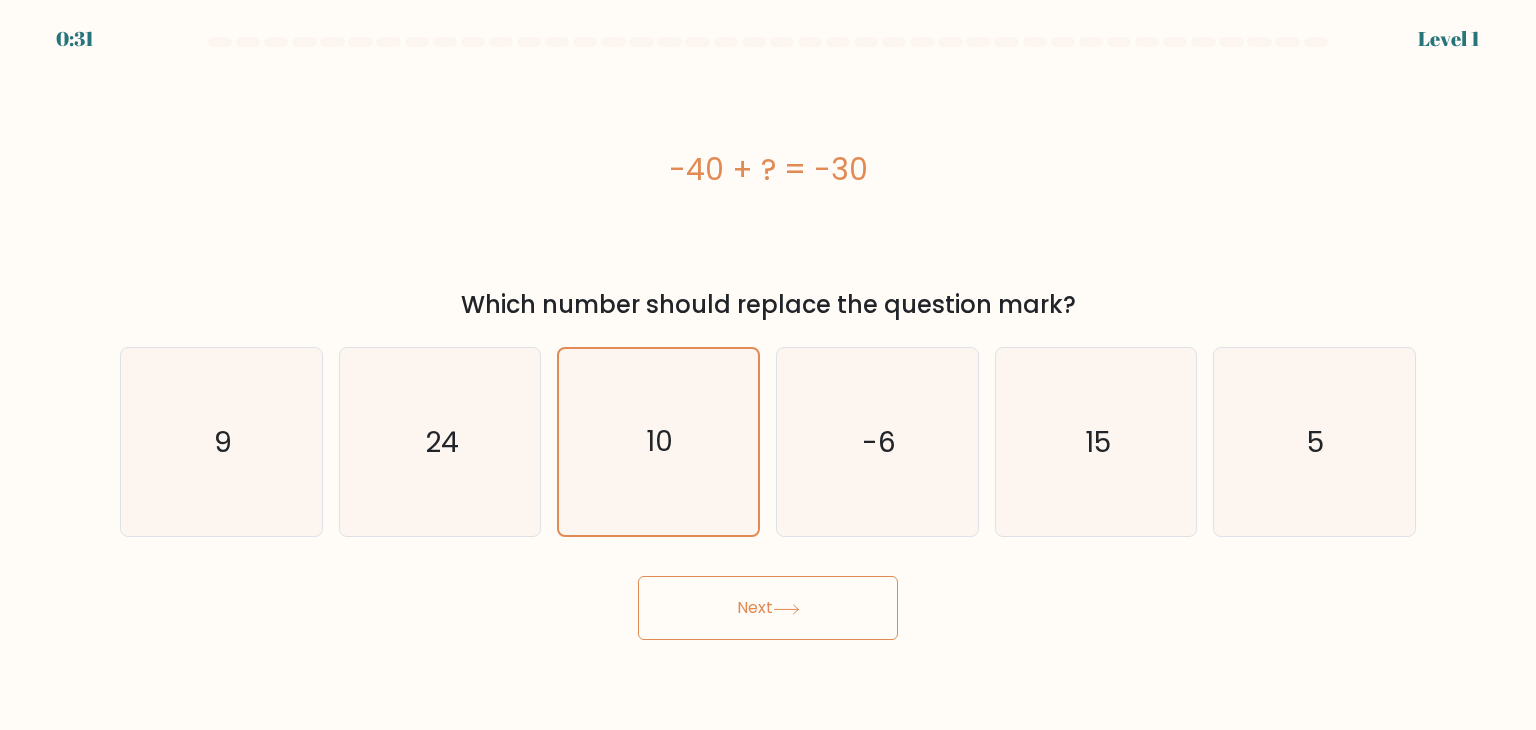 click on "Next" at bounding box center (768, 608) 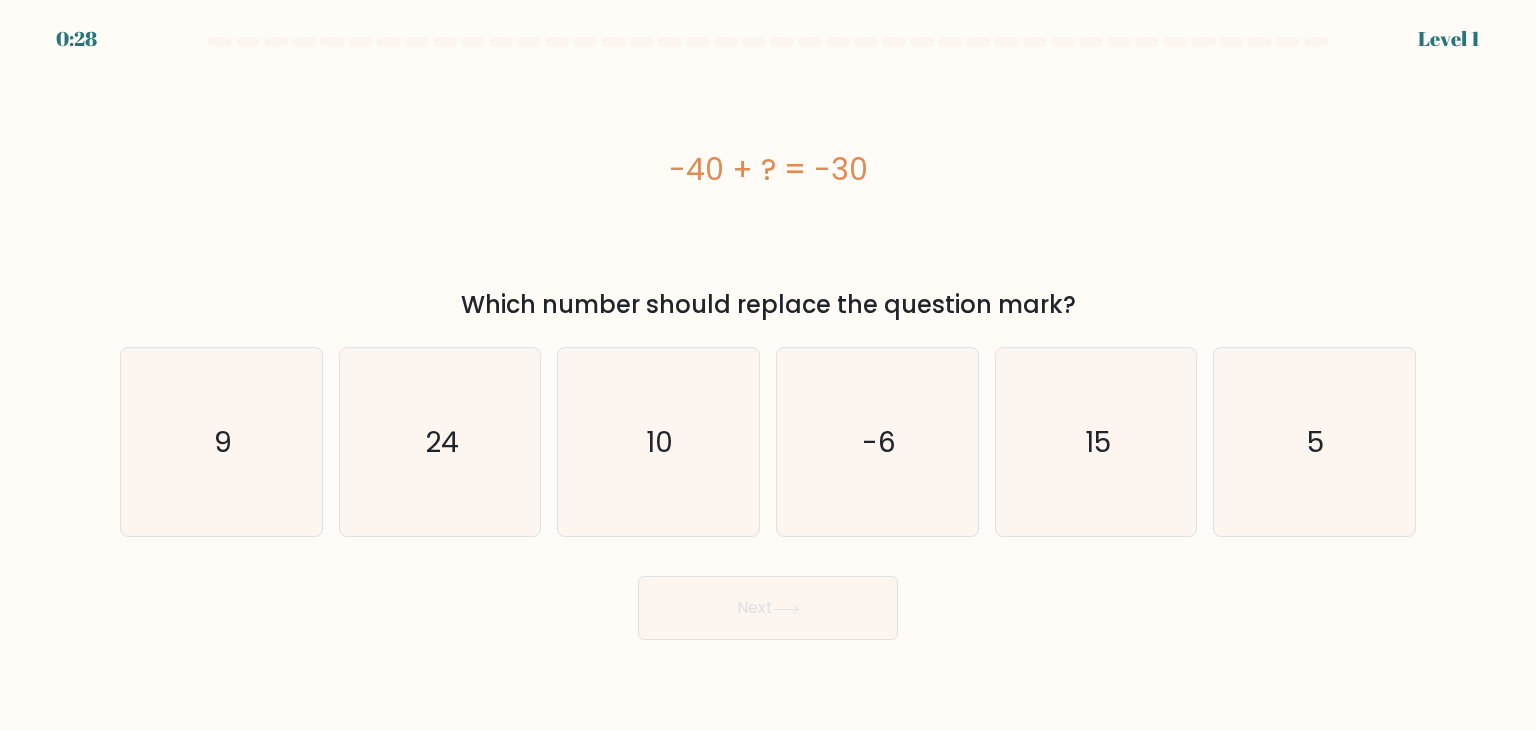 scroll, scrollTop: 0, scrollLeft: 0, axis: both 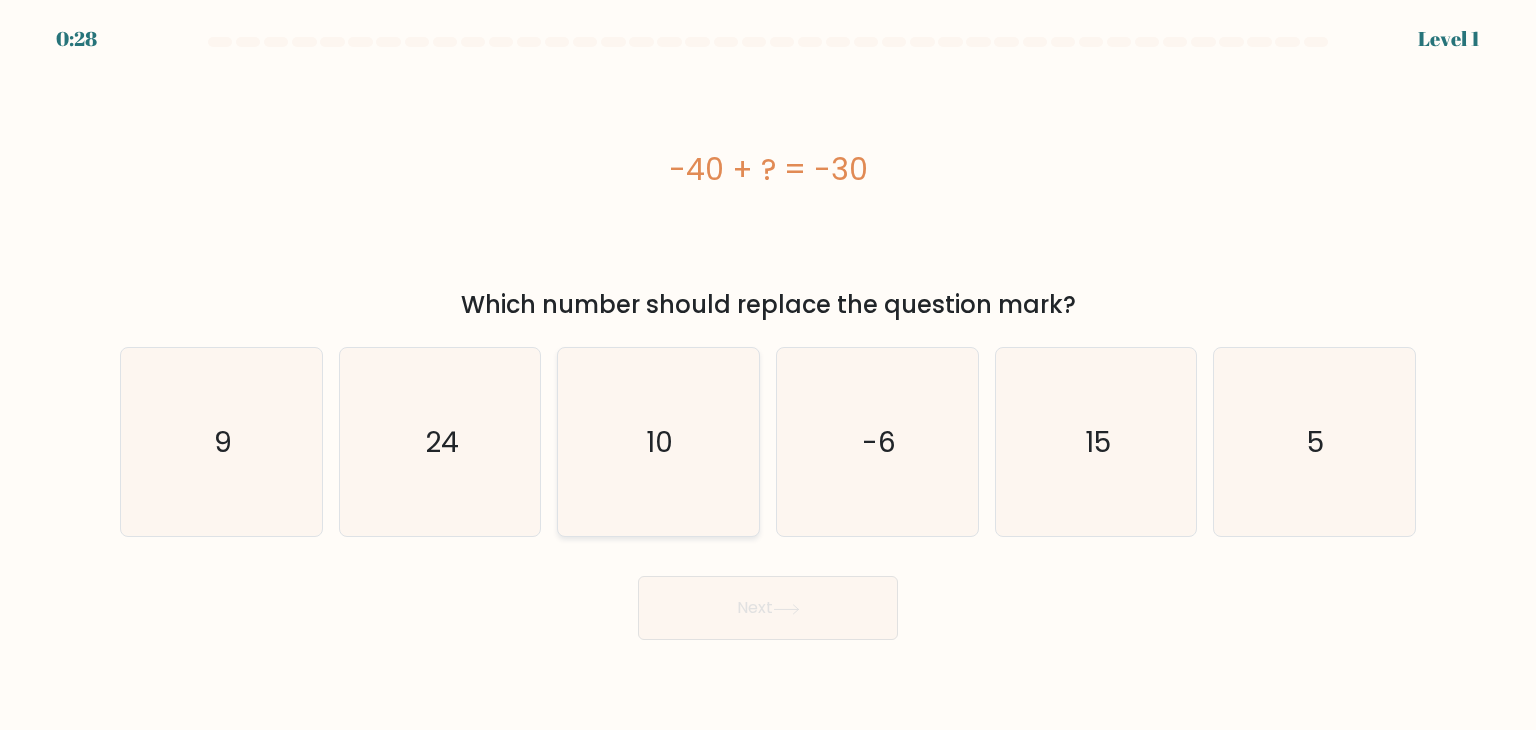 click on "10" at bounding box center (658, 442) 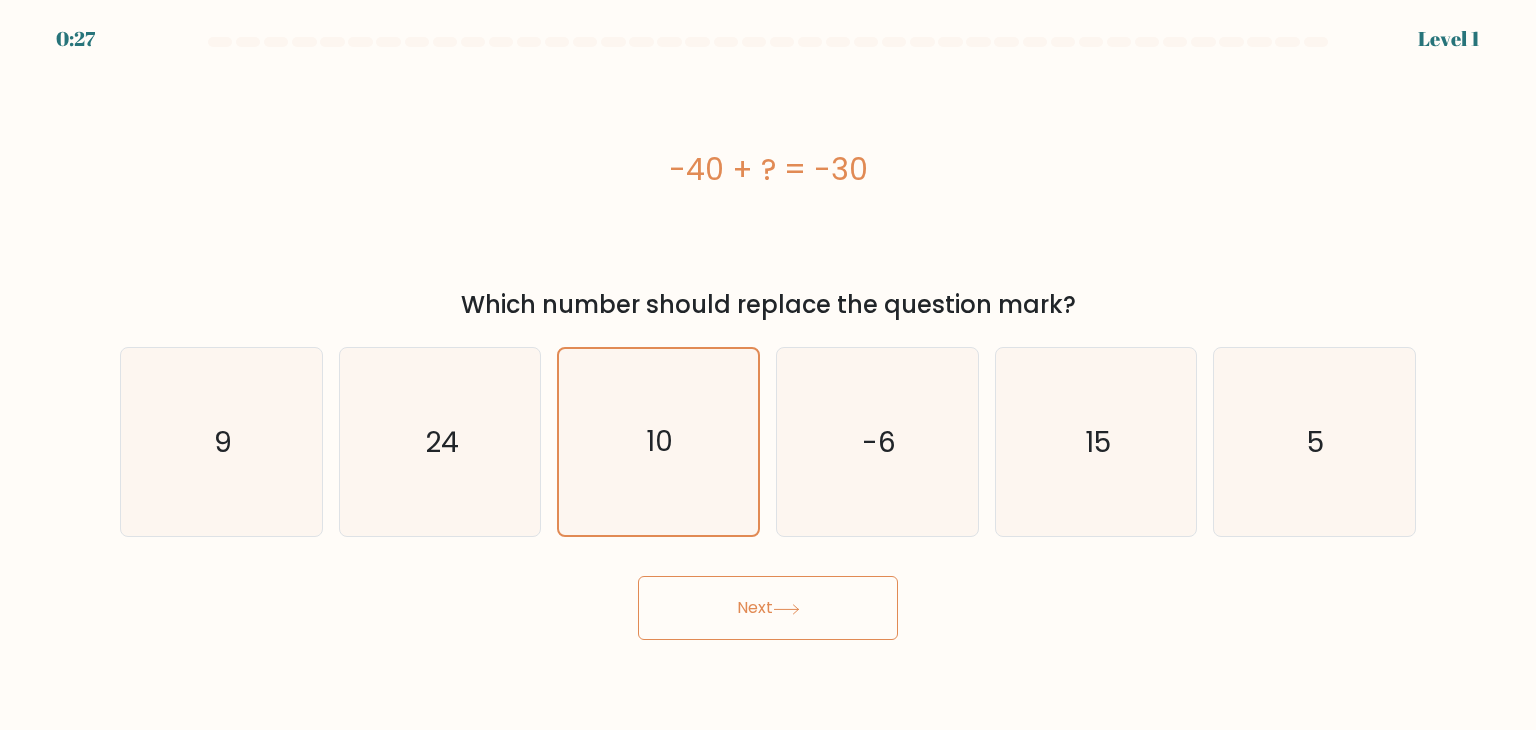 click on "Next" at bounding box center [768, 608] 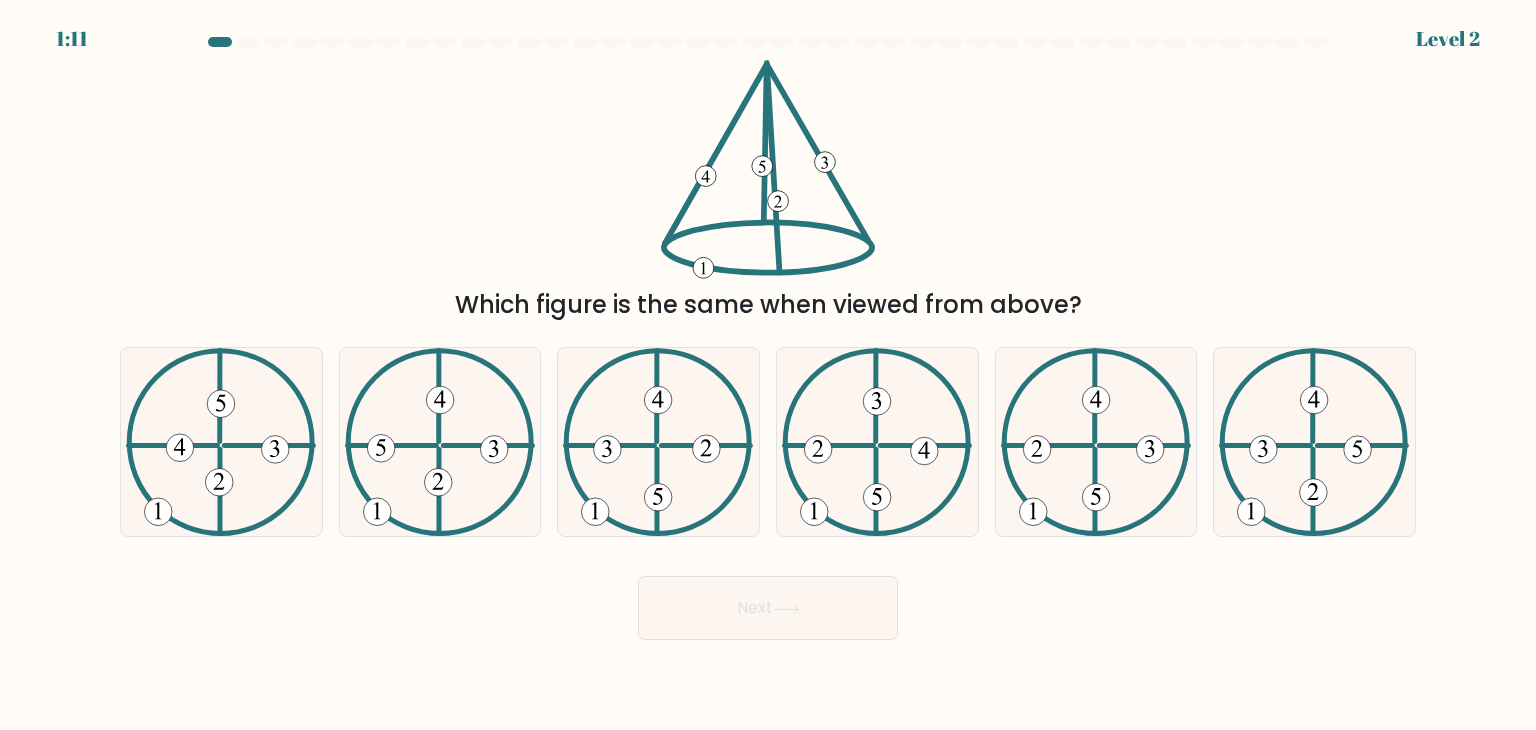 click on "Which figure is the same when viewed from above?" at bounding box center [768, 191] 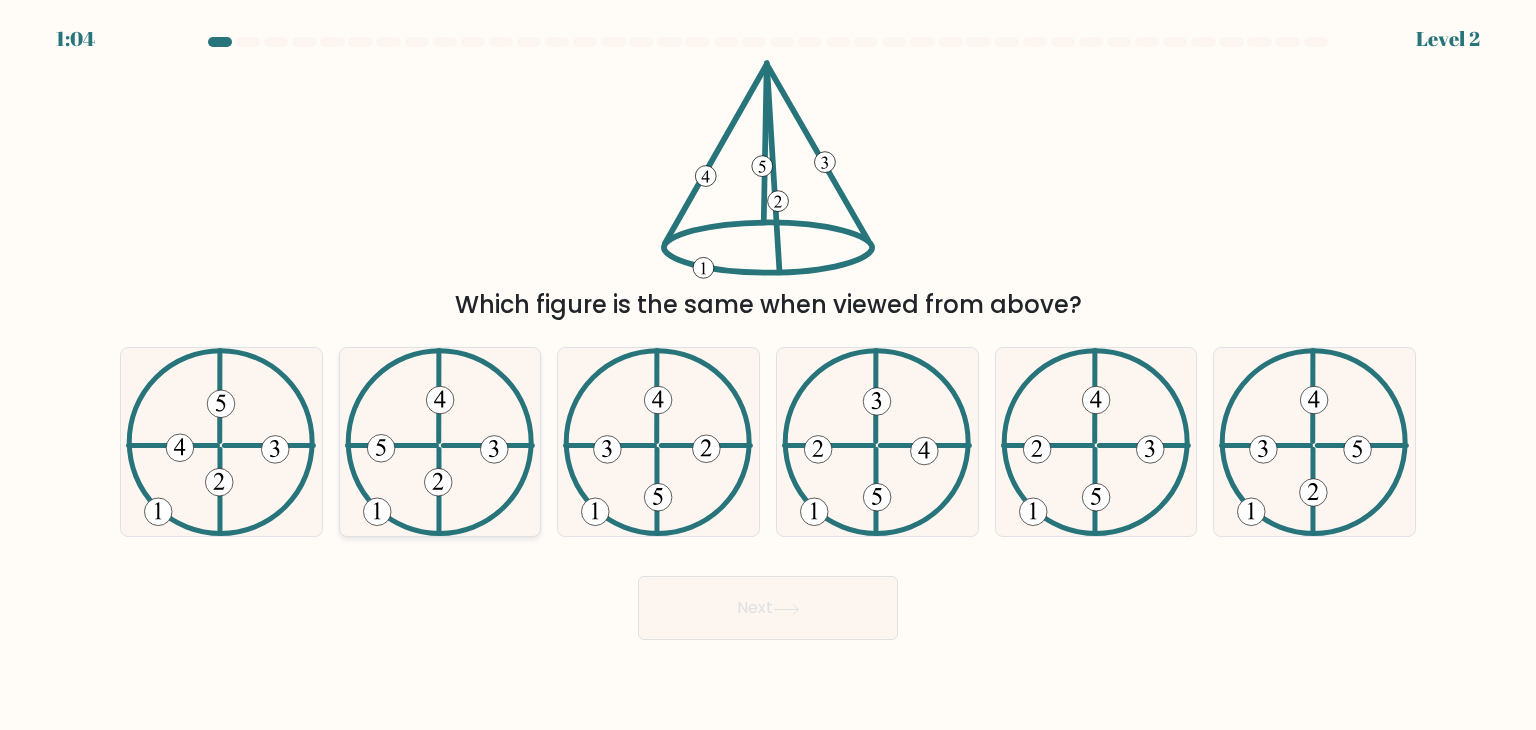 click at bounding box center (440, 442) 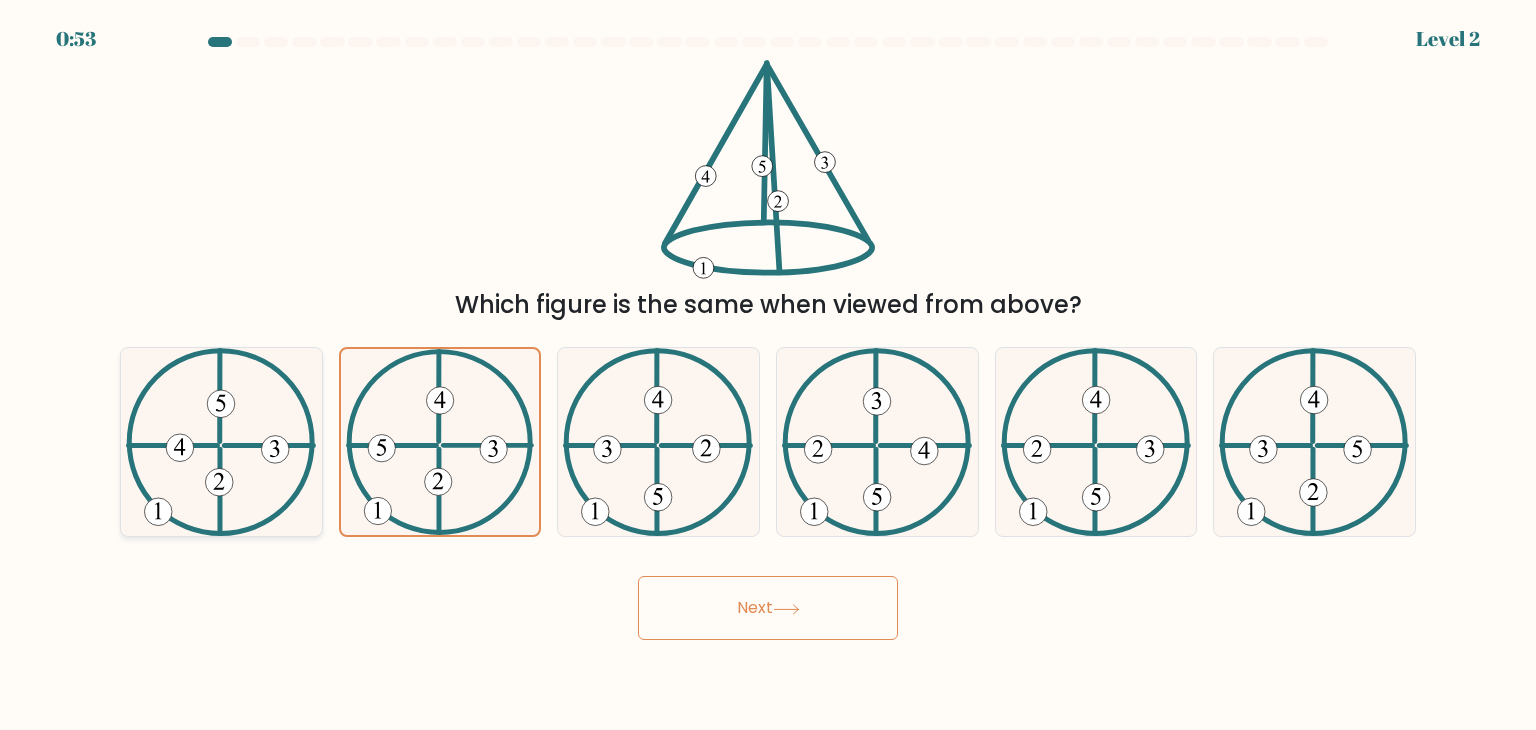 click at bounding box center [221, 442] 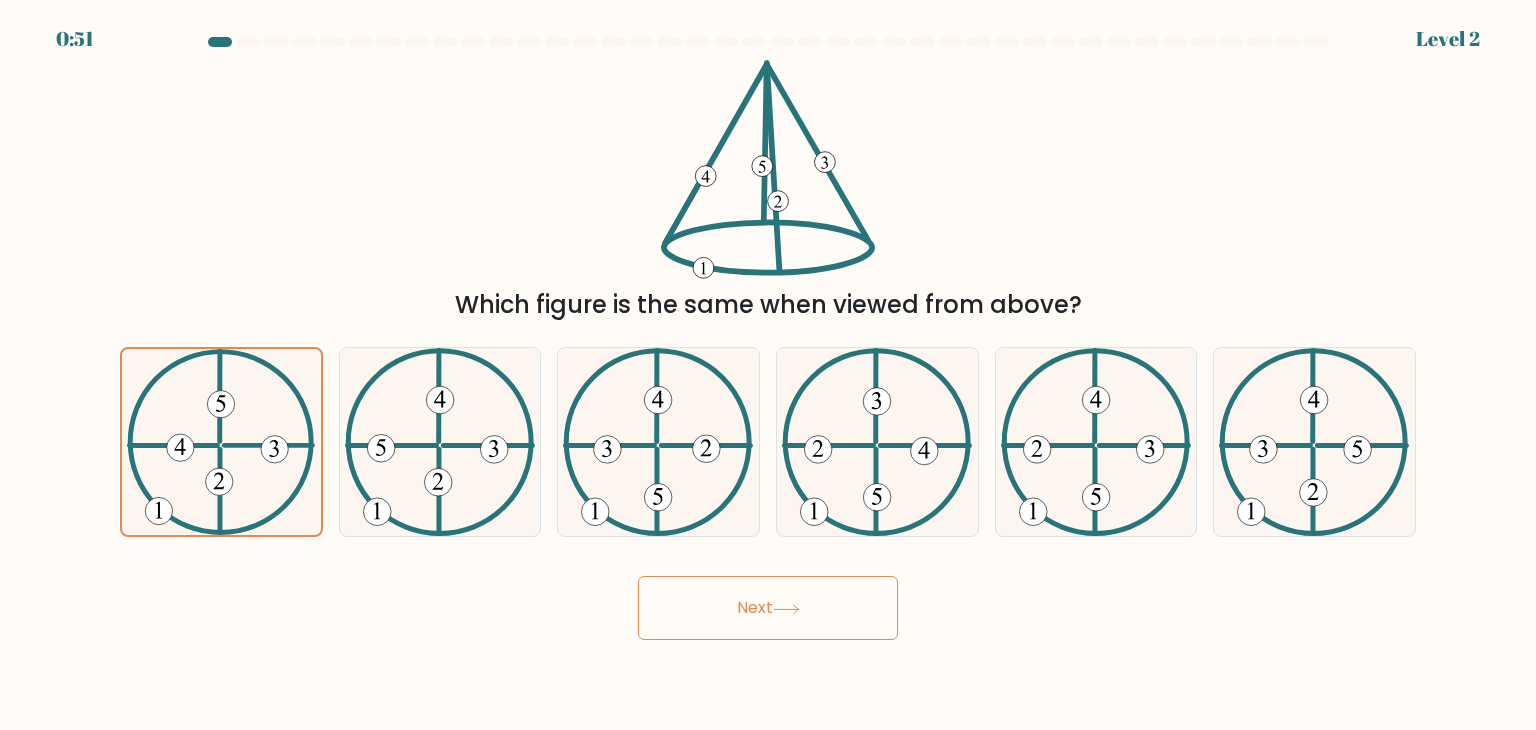 click on "Next" at bounding box center [768, 608] 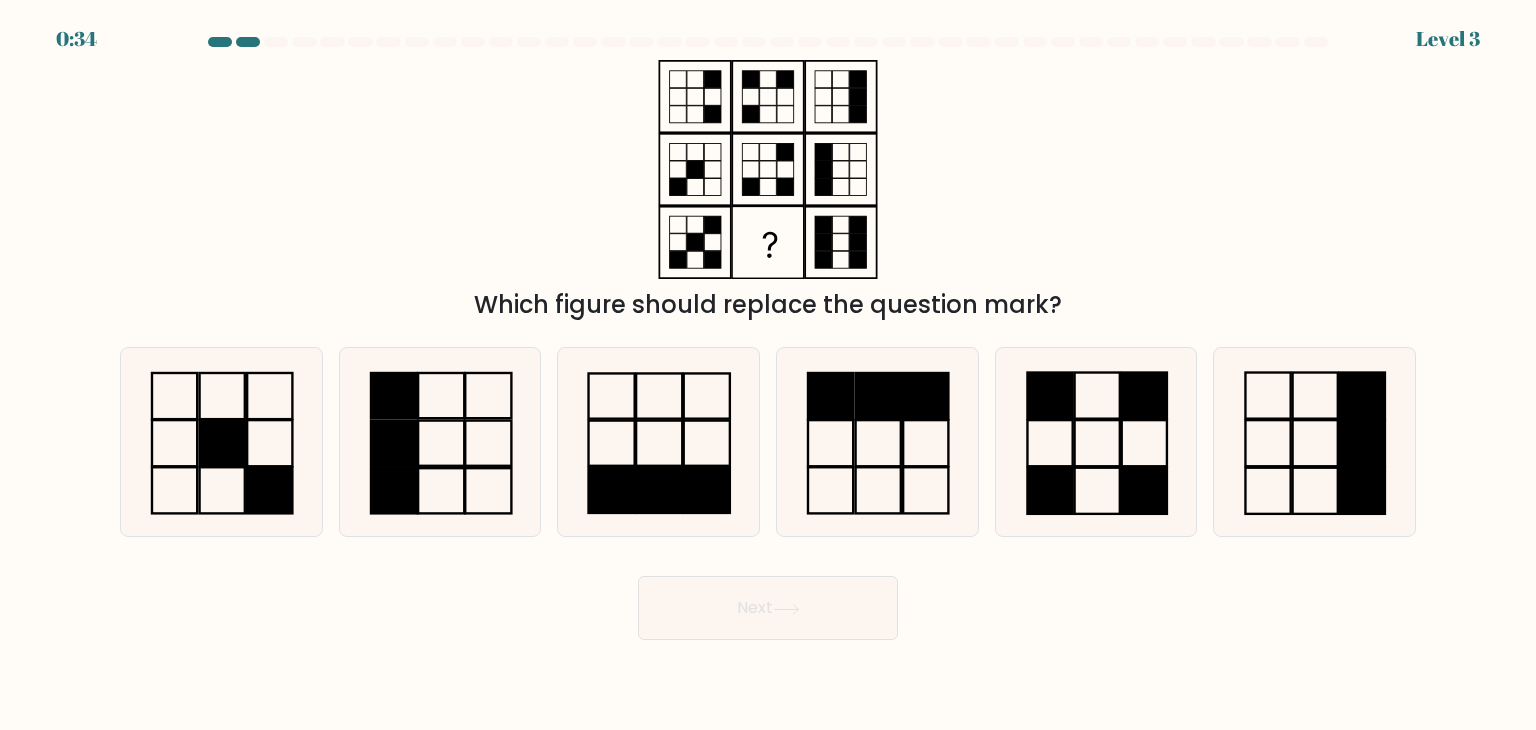 click at bounding box center (712, 79) 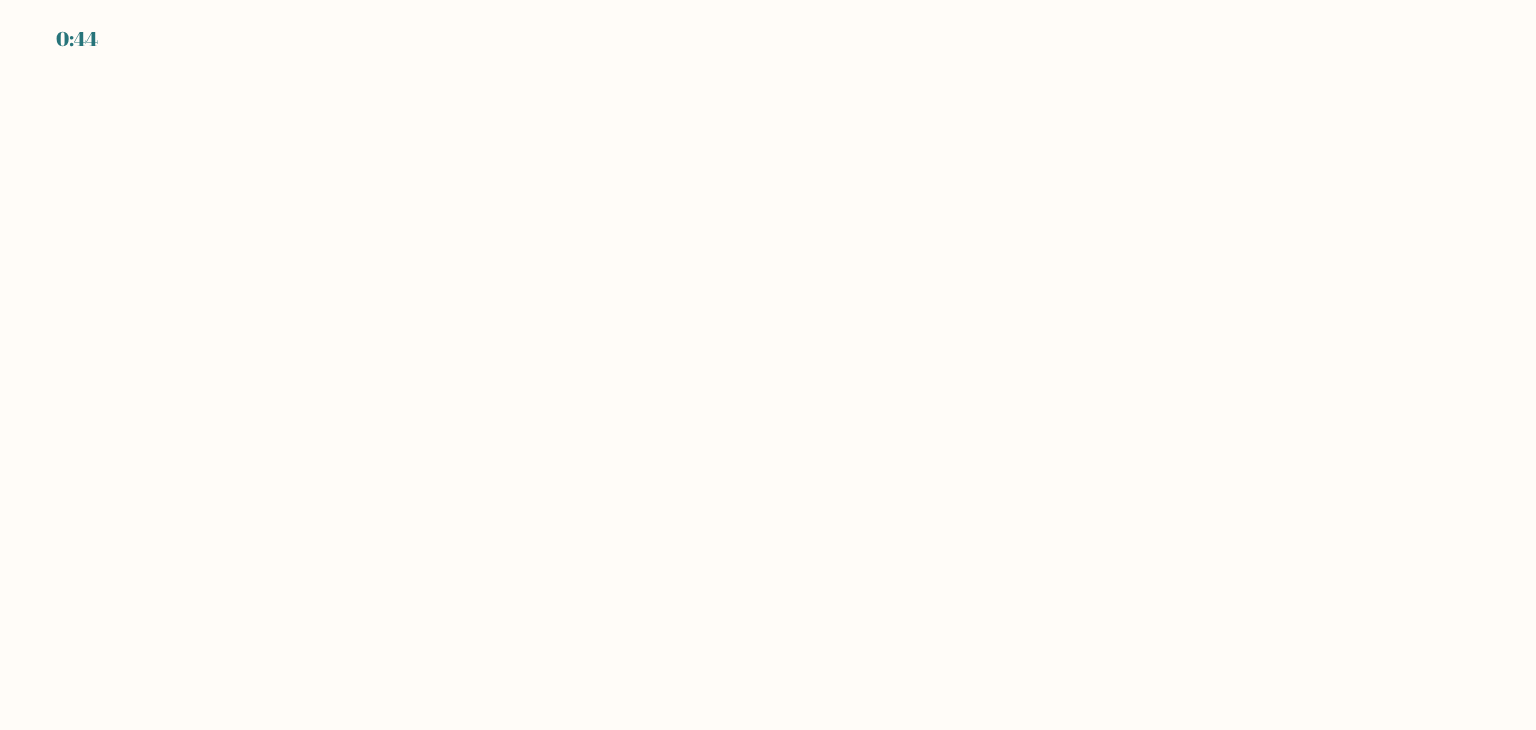 scroll, scrollTop: 0, scrollLeft: 0, axis: both 